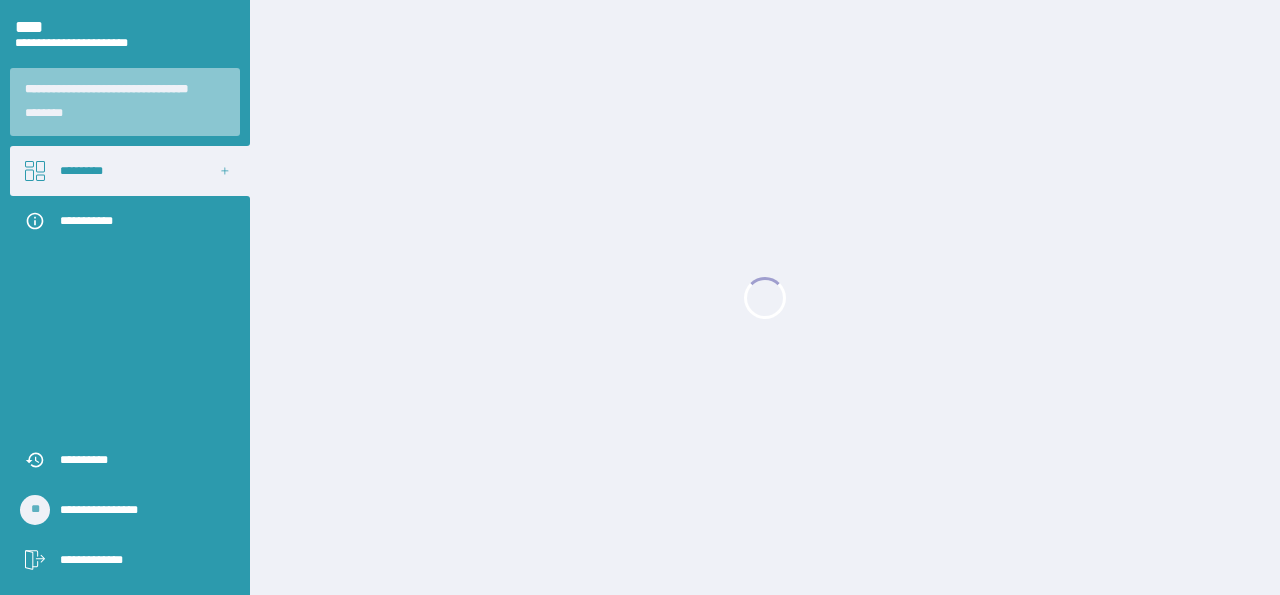 scroll, scrollTop: 0, scrollLeft: 0, axis: both 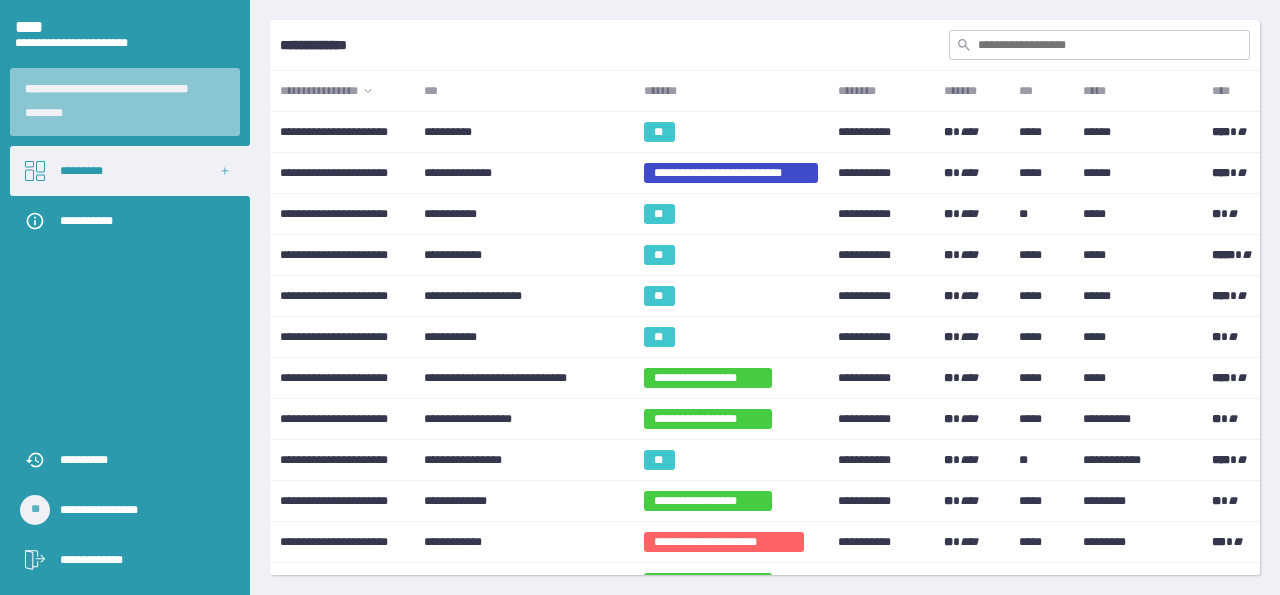 click on "***" at bounding box center (523, 91) 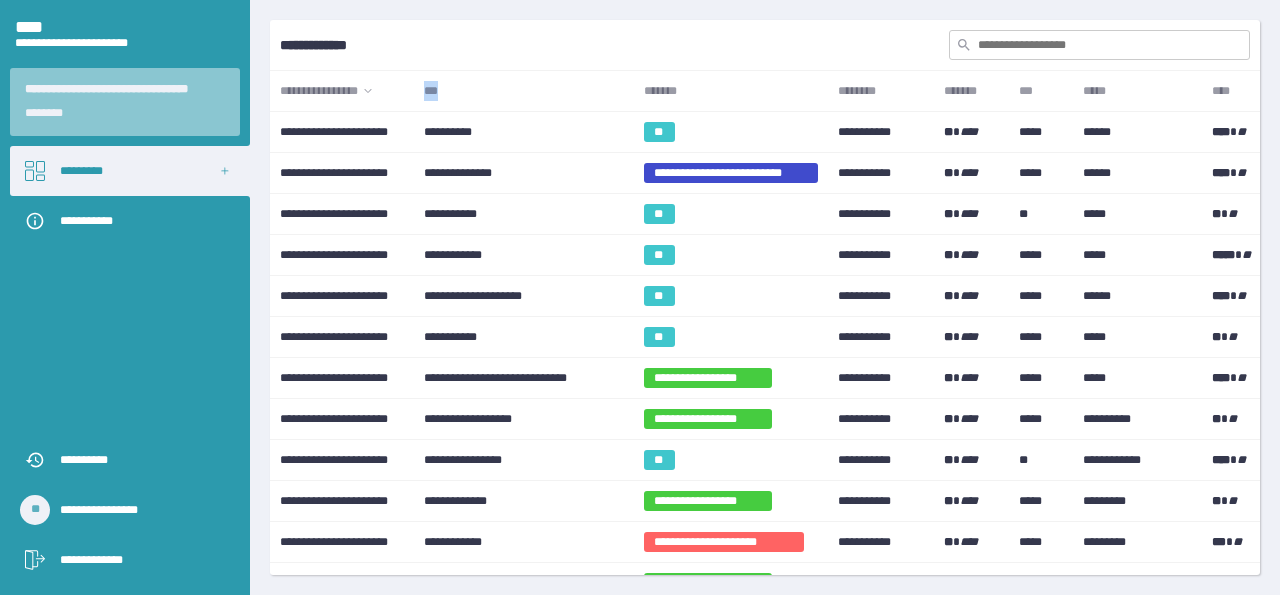 click on "***" at bounding box center (523, 91) 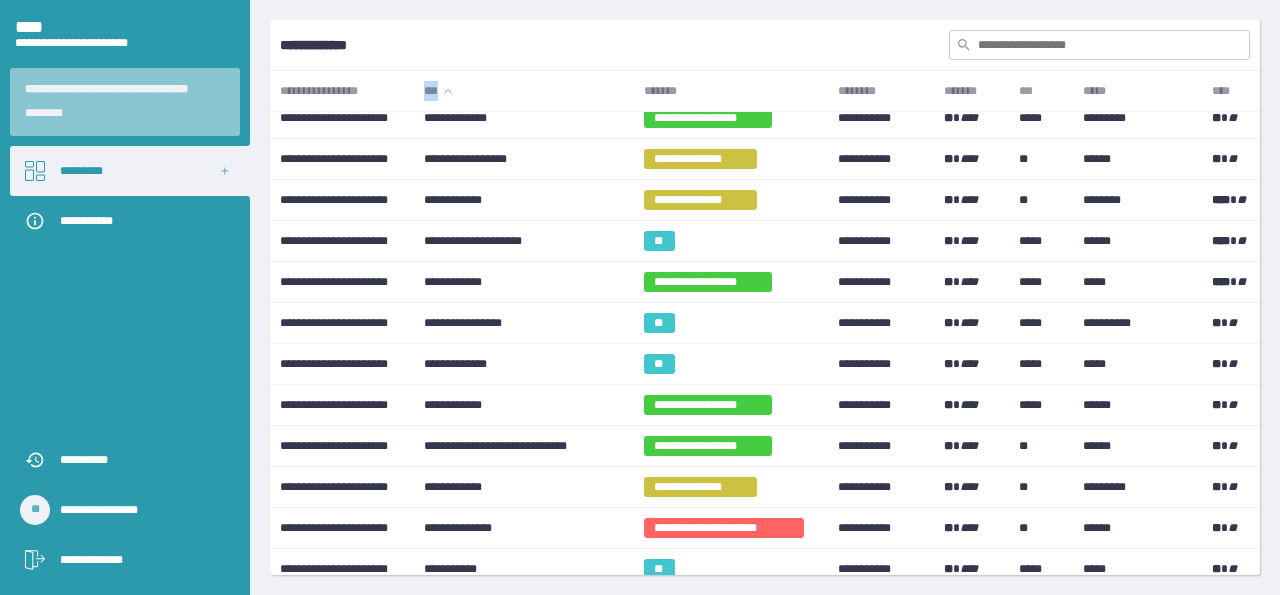 scroll, scrollTop: 500, scrollLeft: 0, axis: vertical 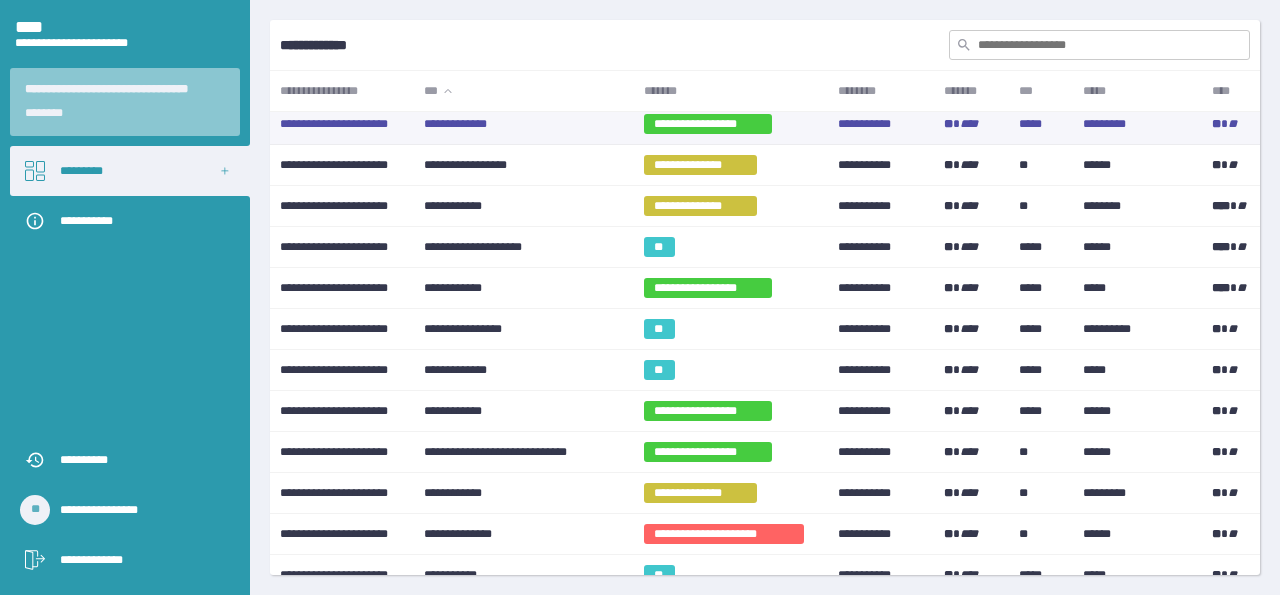 click on "**********" at bounding box center [523, 124] 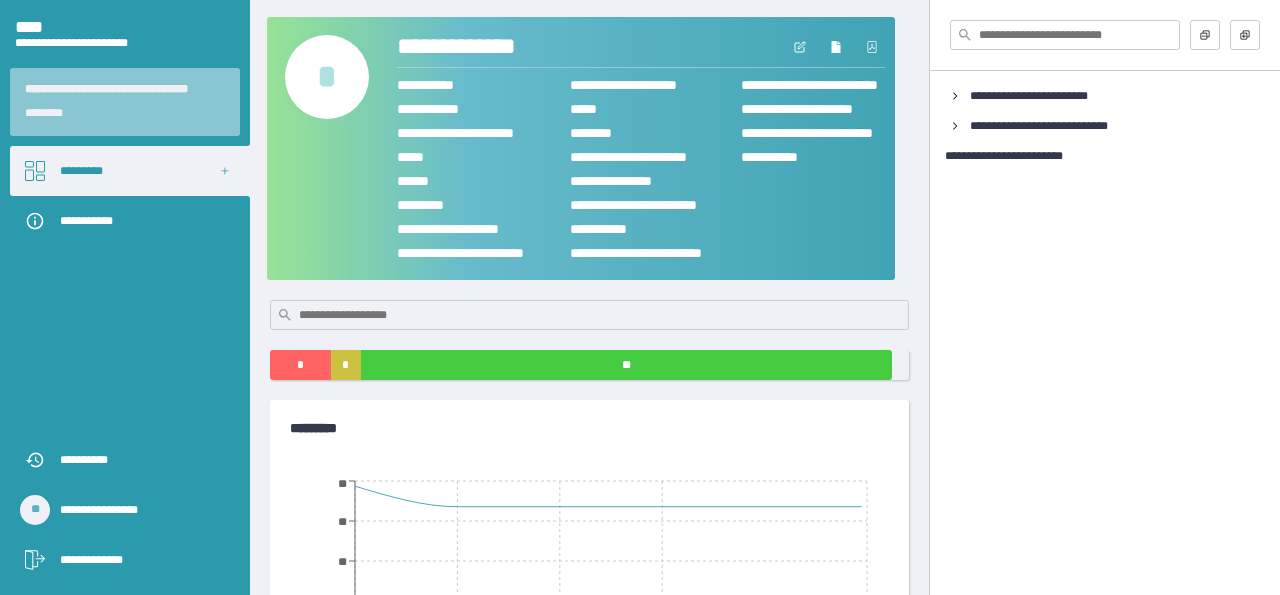 click on "*" at bounding box center (327, 77) 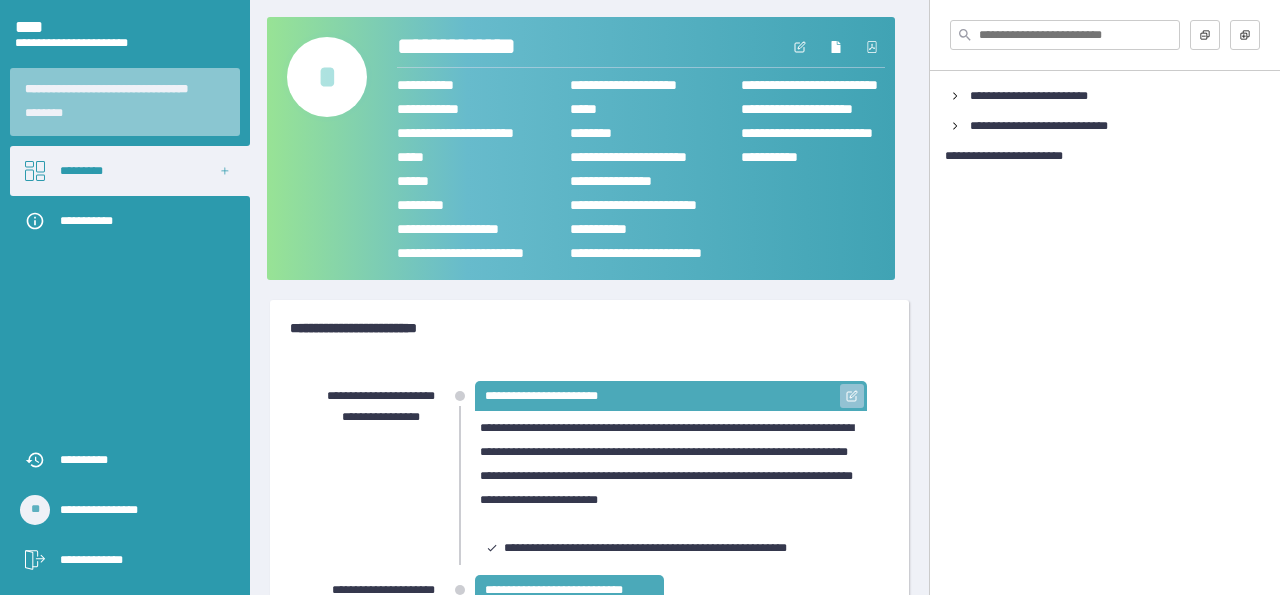 click 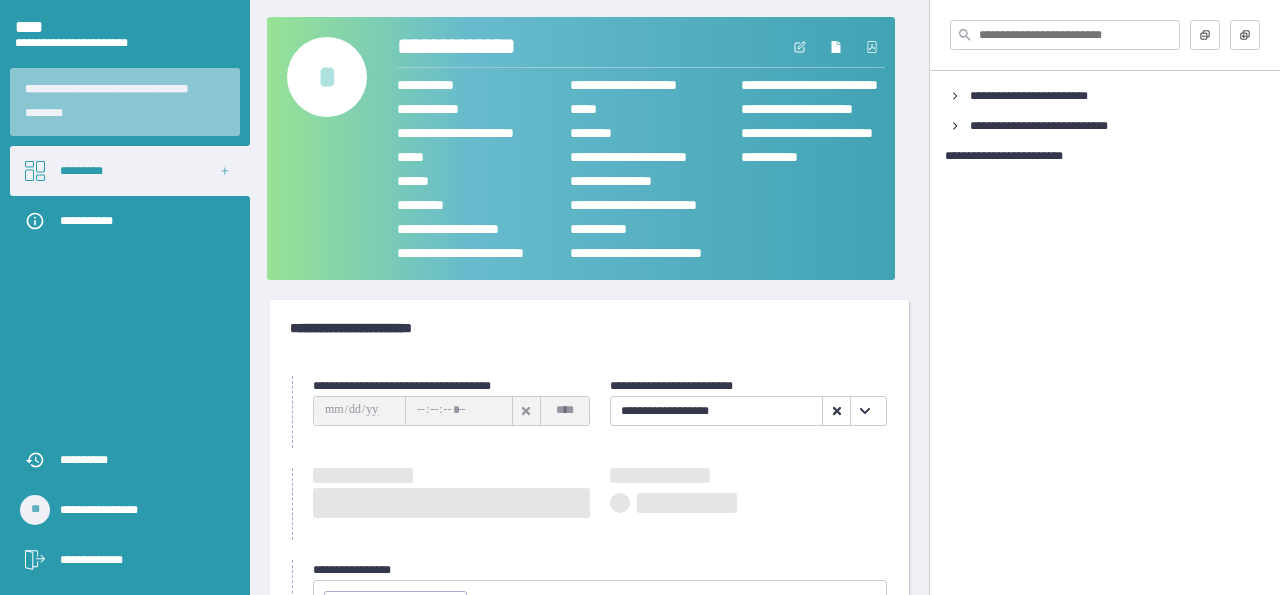 type on "**********" 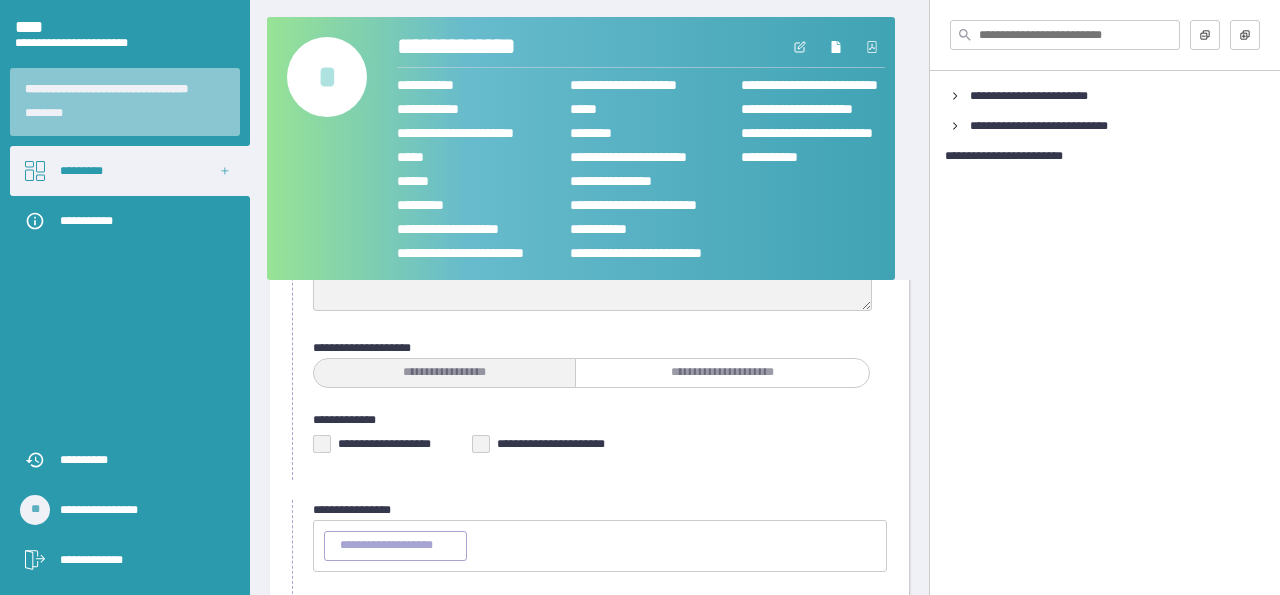 scroll, scrollTop: 402, scrollLeft: 0, axis: vertical 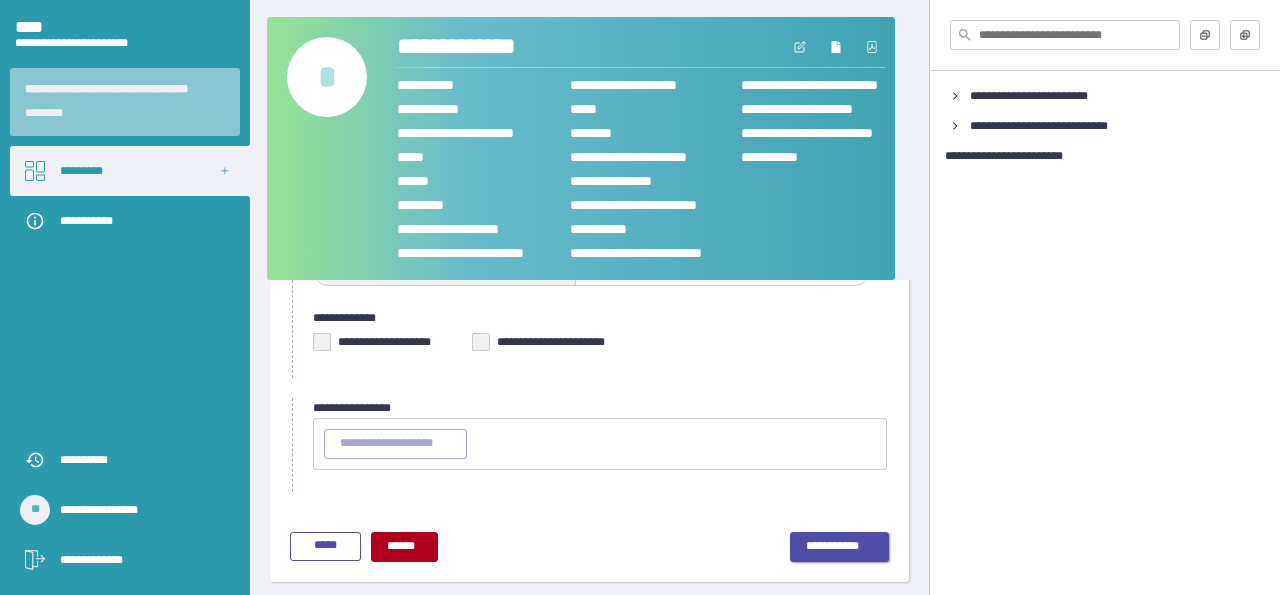 click on "**********" at bounding box center [840, 547] 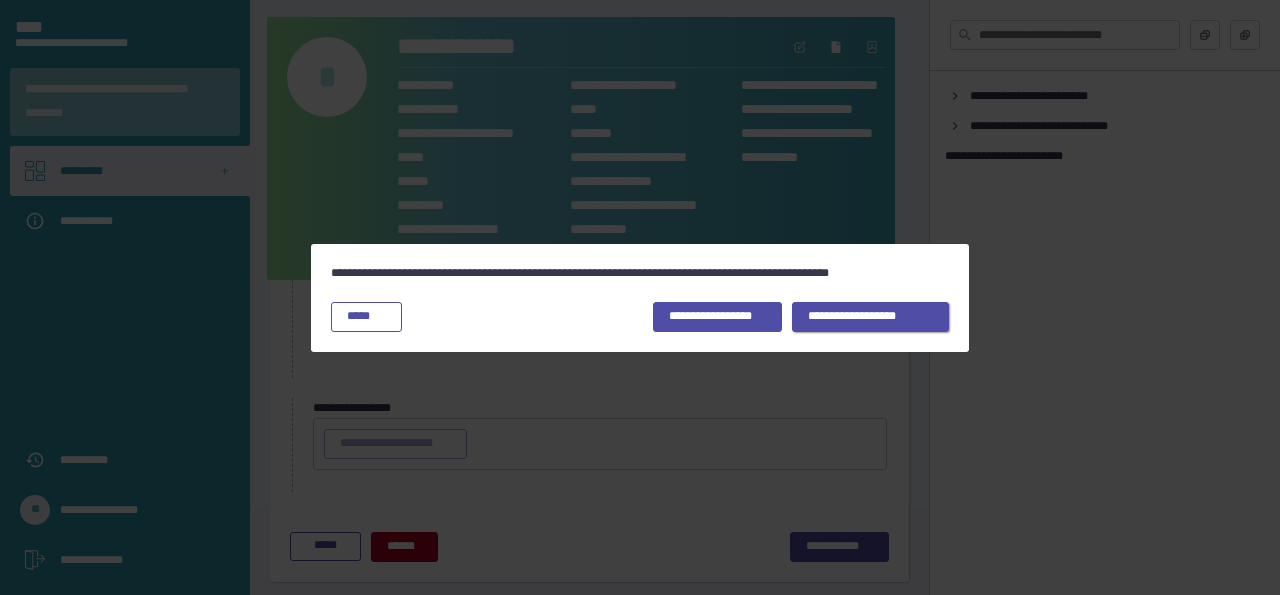 click on "**********" at bounding box center [871, 317] 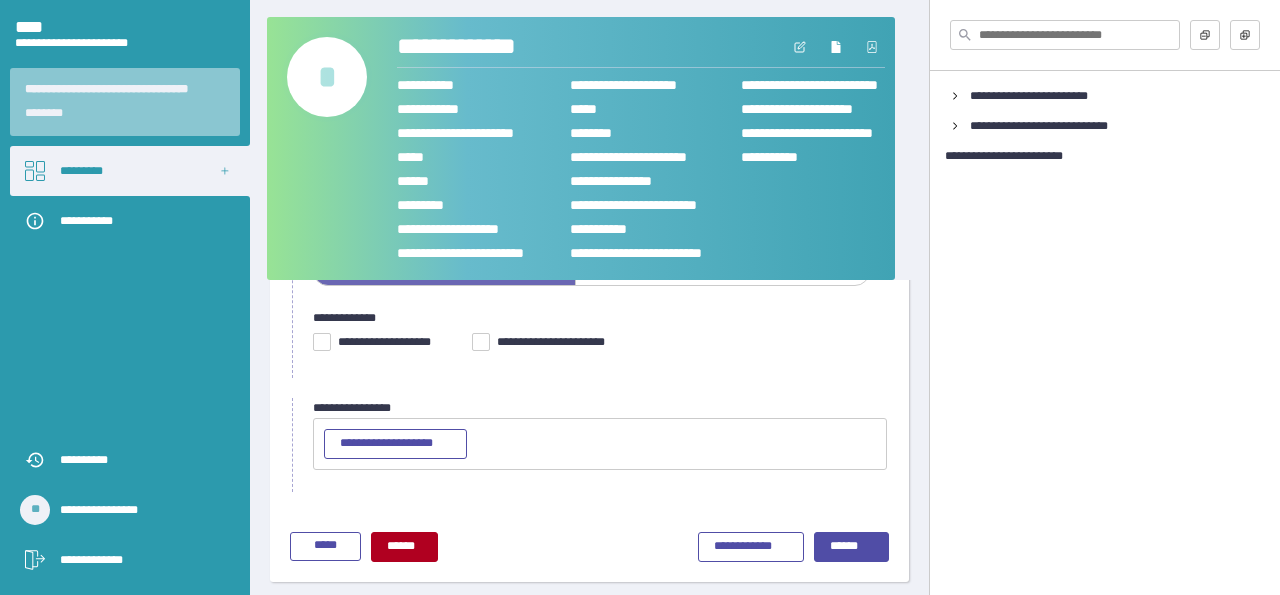 scroll, scrollTop: 2, scrollLeft: 0, axis: vertical 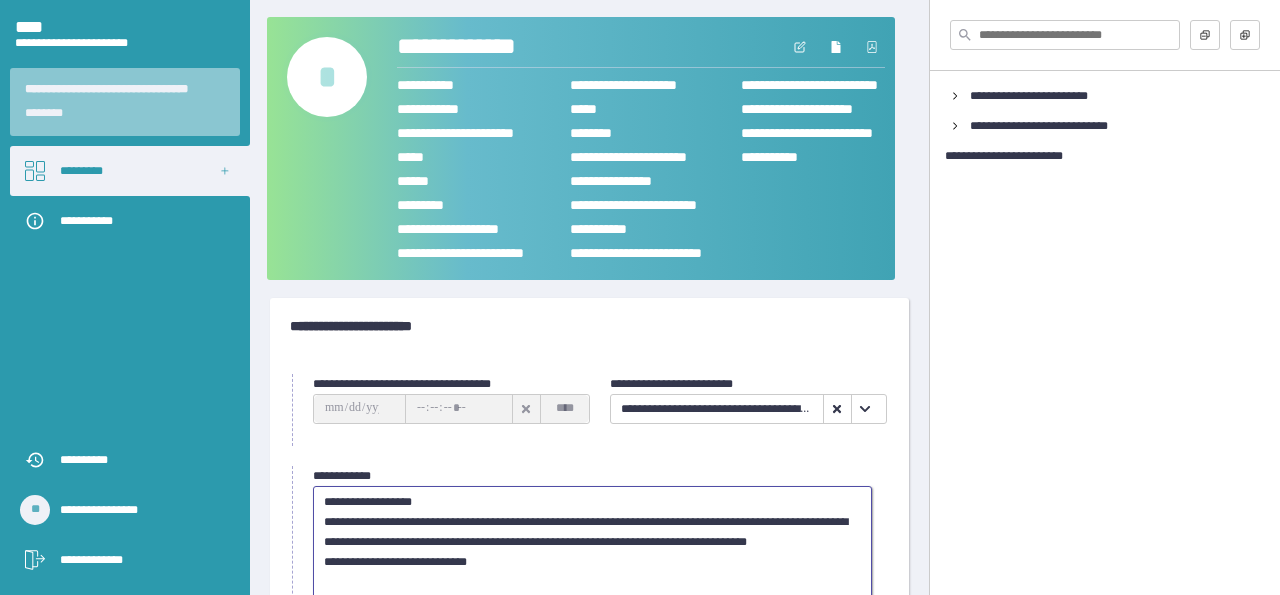 click on "**********" at bounding box center (592, 547) 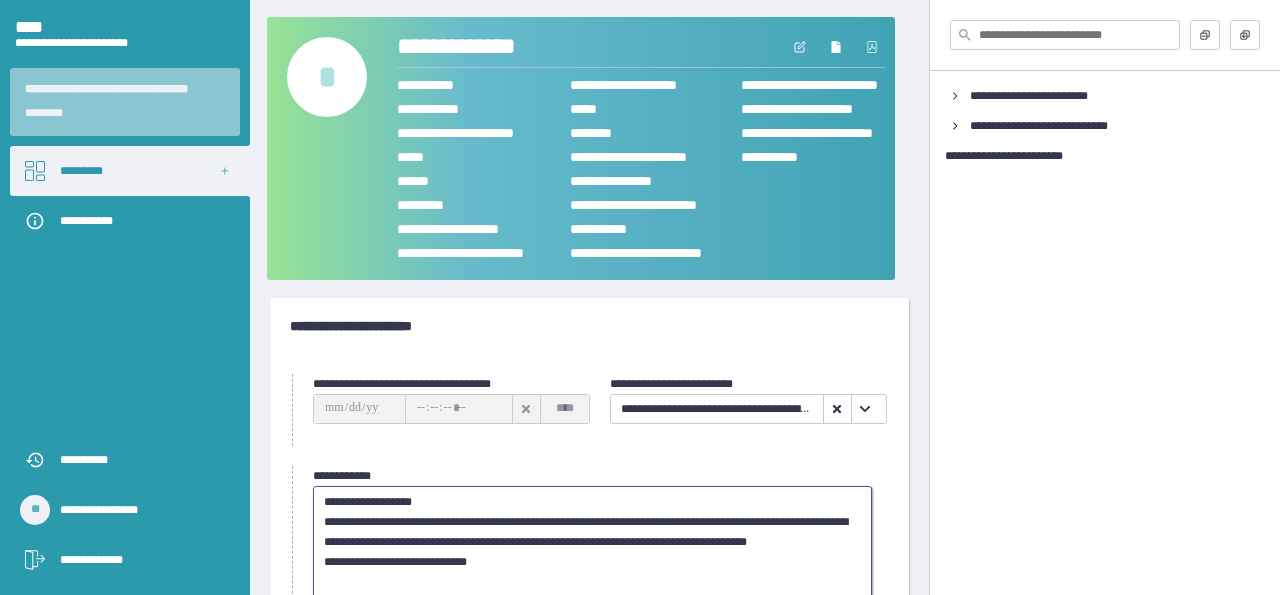 click on "**********" at bounding box center (592, 547) 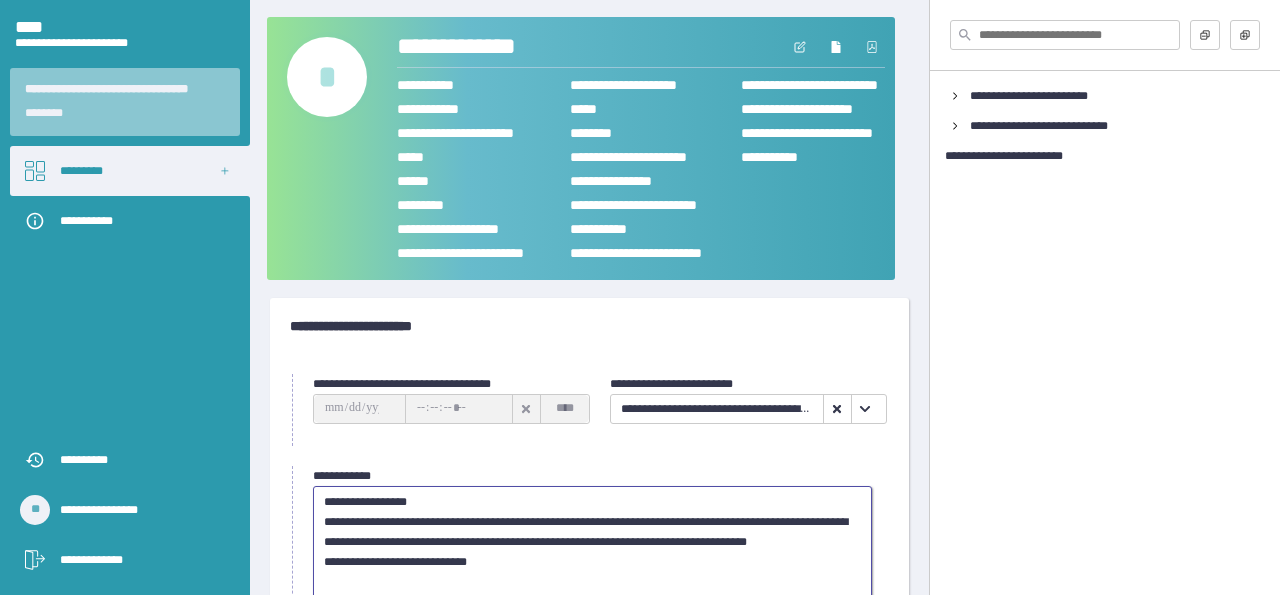 click on "**********" at bounding box center [592, 547] 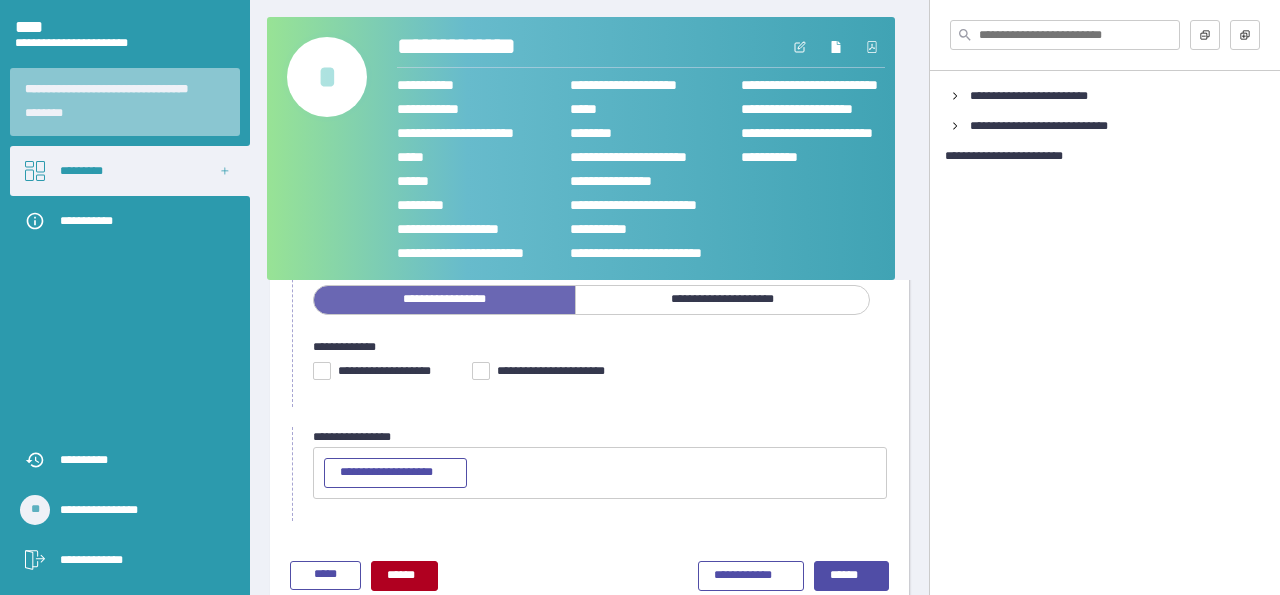 scroll, scrollTop: 402, scrollLeft: 0, axis: vertical 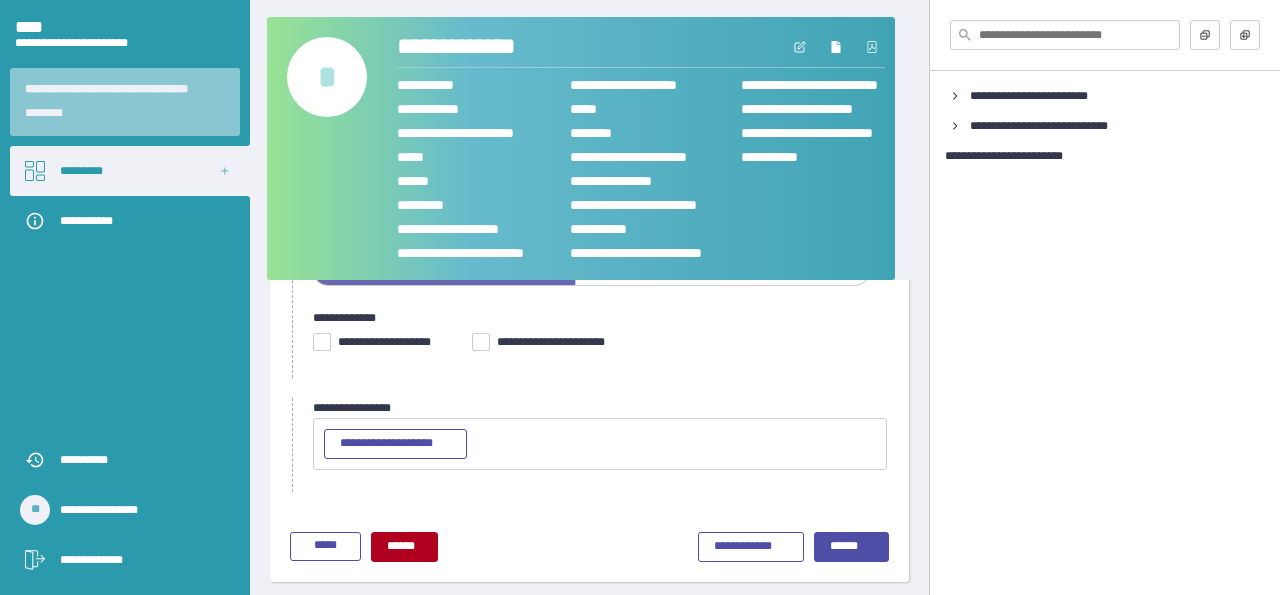 type on "**********" 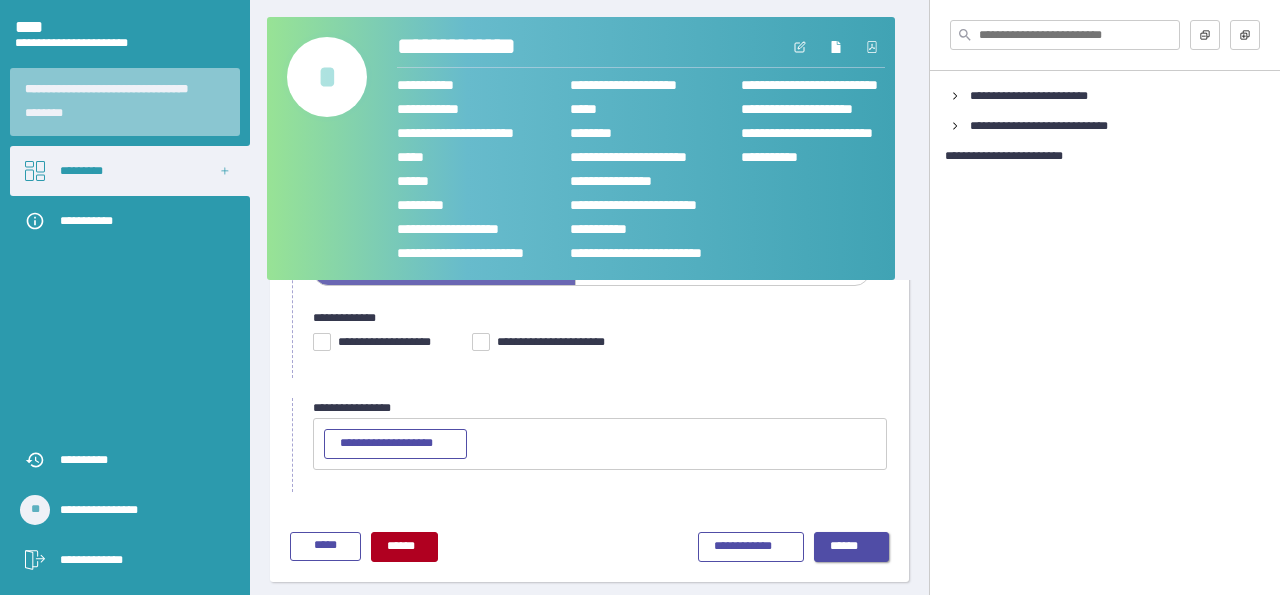 click on "******" at bounding box center (852, 547) 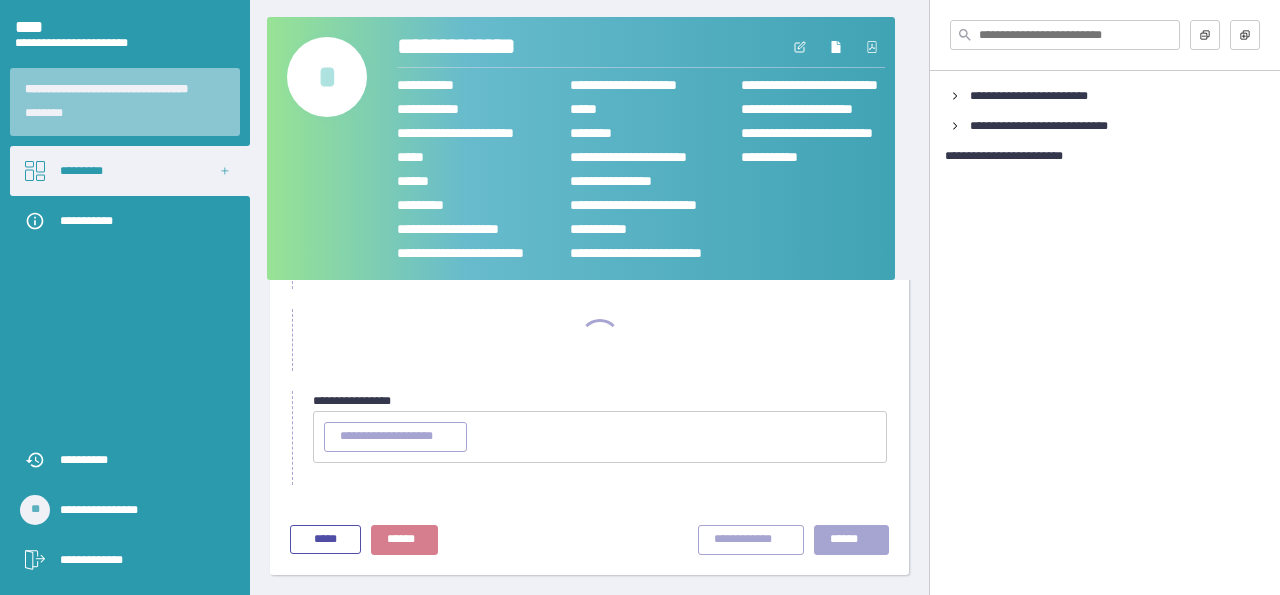scroll, scrollTop: 157, scrollLeft: 0, axis: vertical 